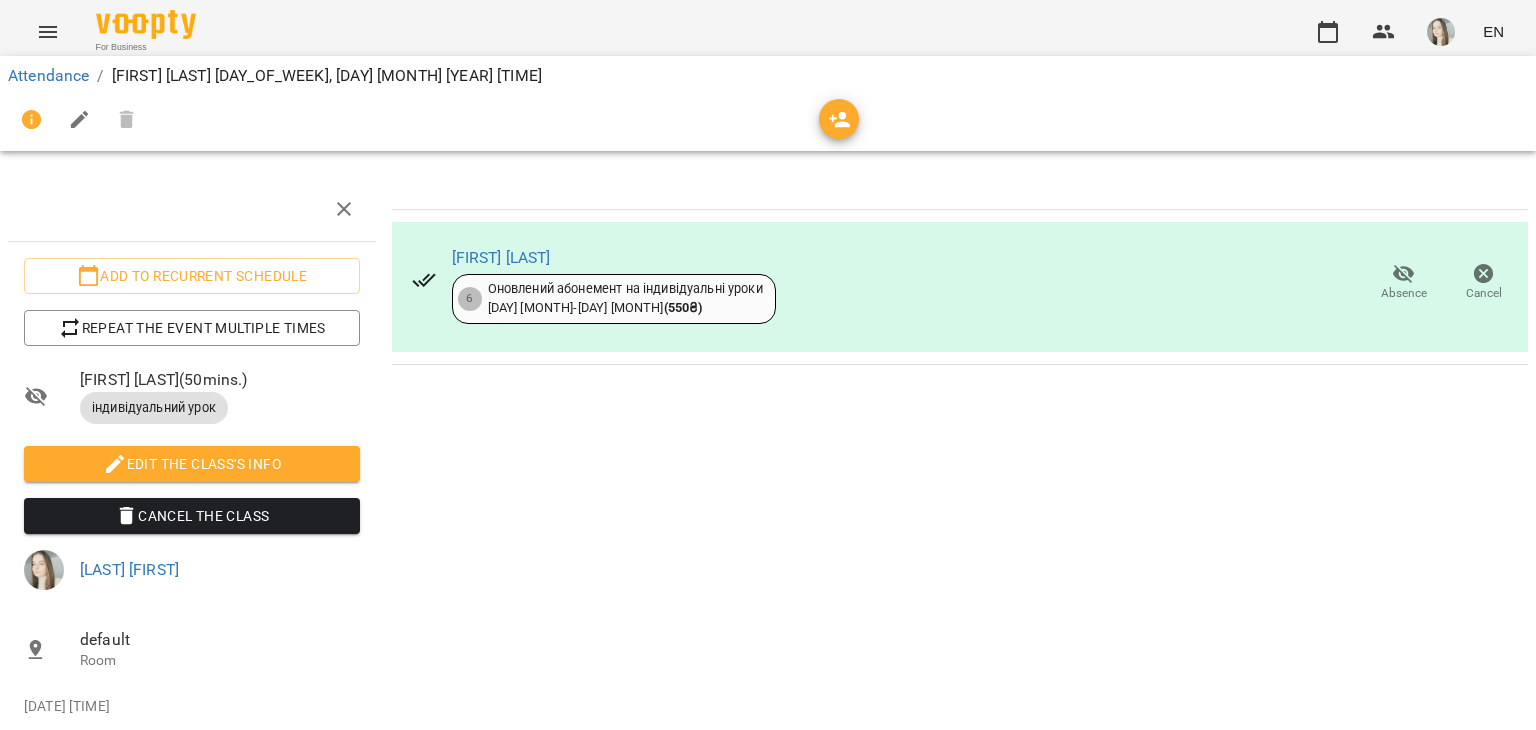 scroll, scrollTop: 0, scrollLeft: 0, axis: both 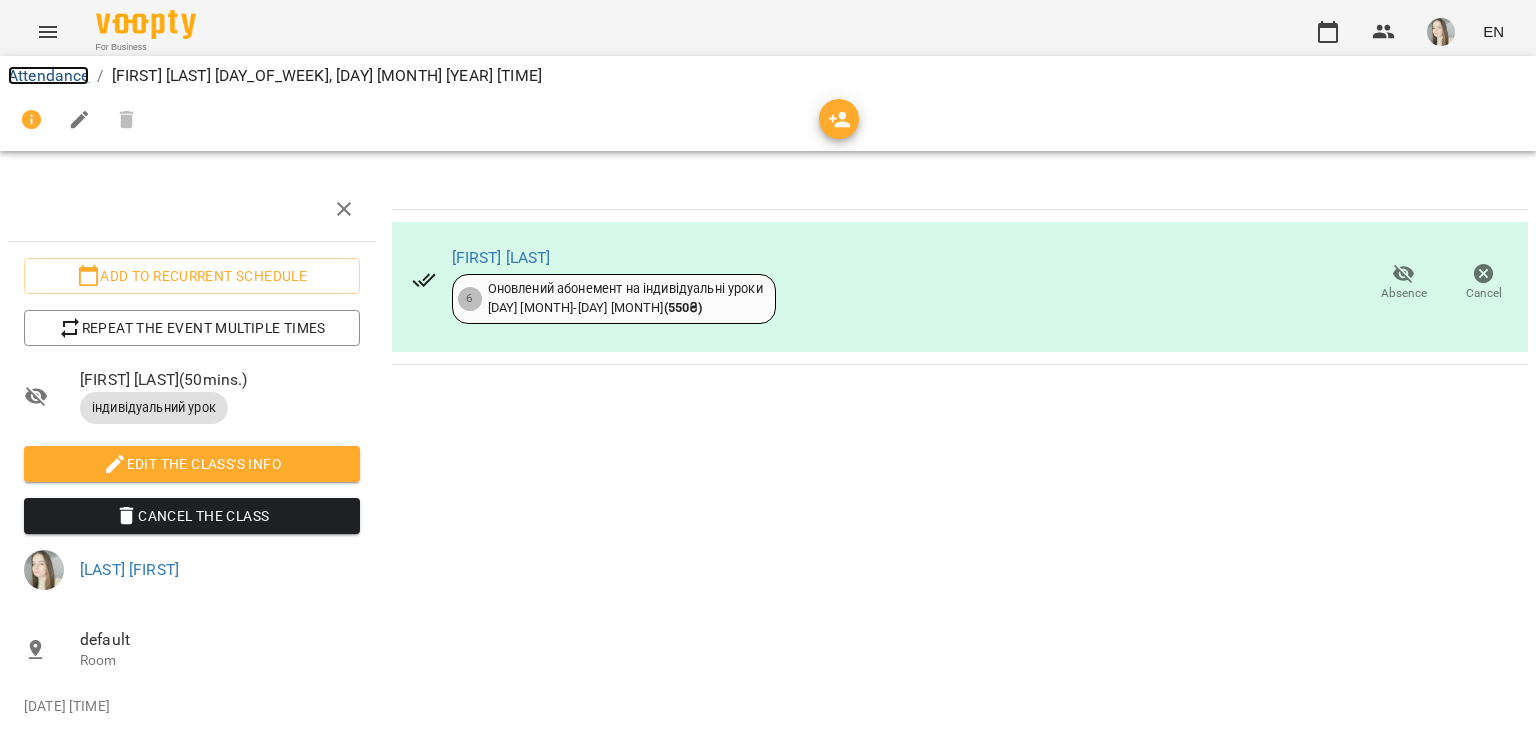 click on "Attendance" at bounding box center [48, 75] 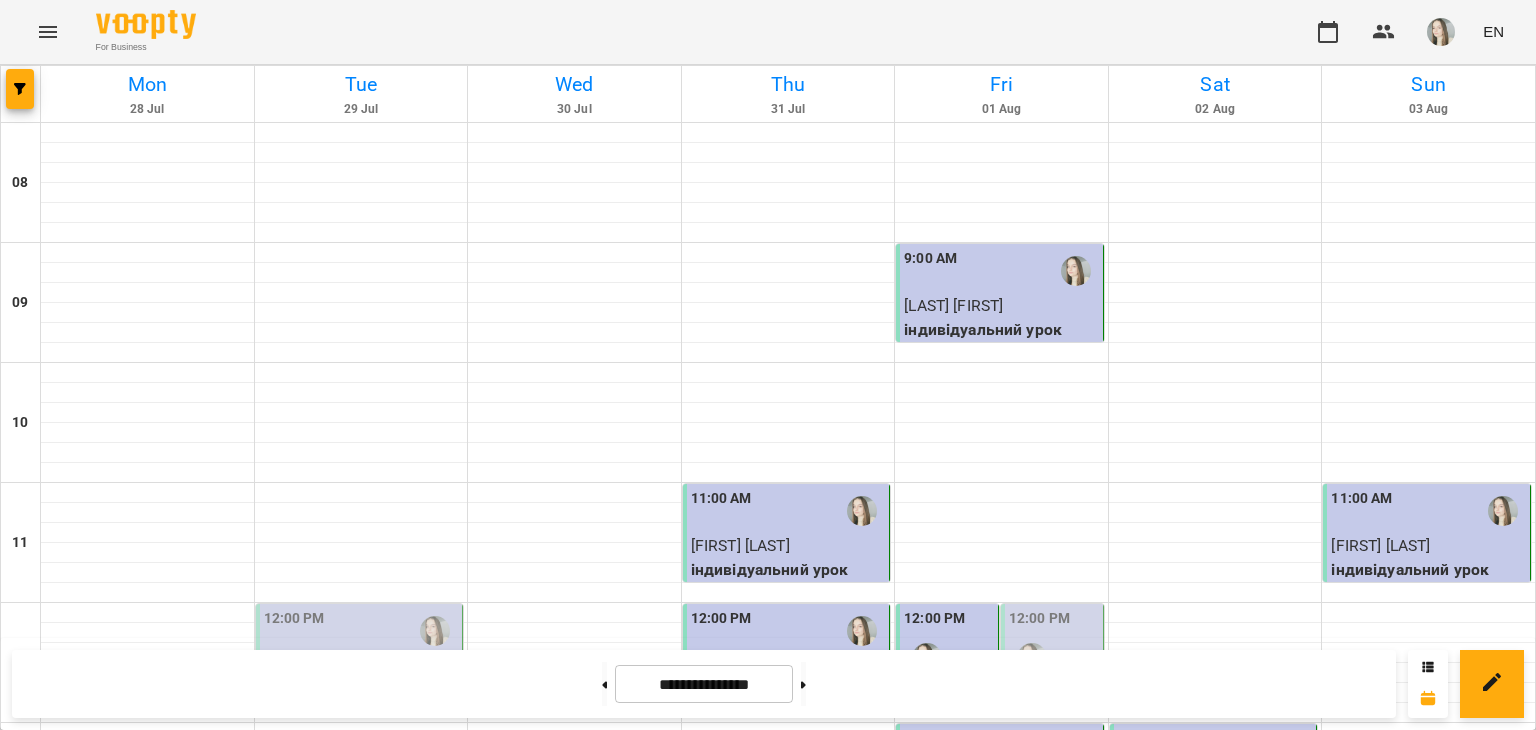 scroll, scrollTop: 316, scrollLeft: 0, axis: vertical 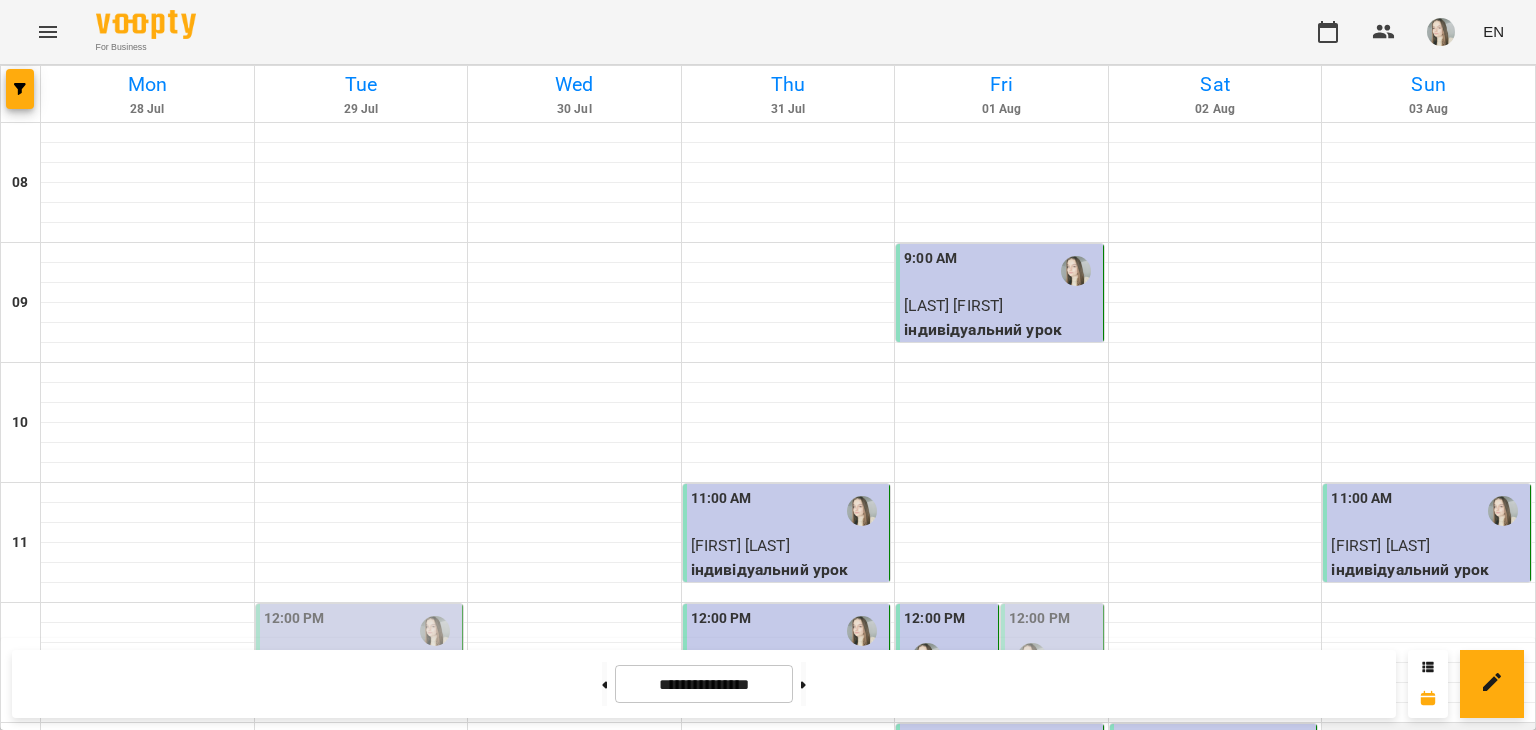 click at bounding box center (1428, 733) 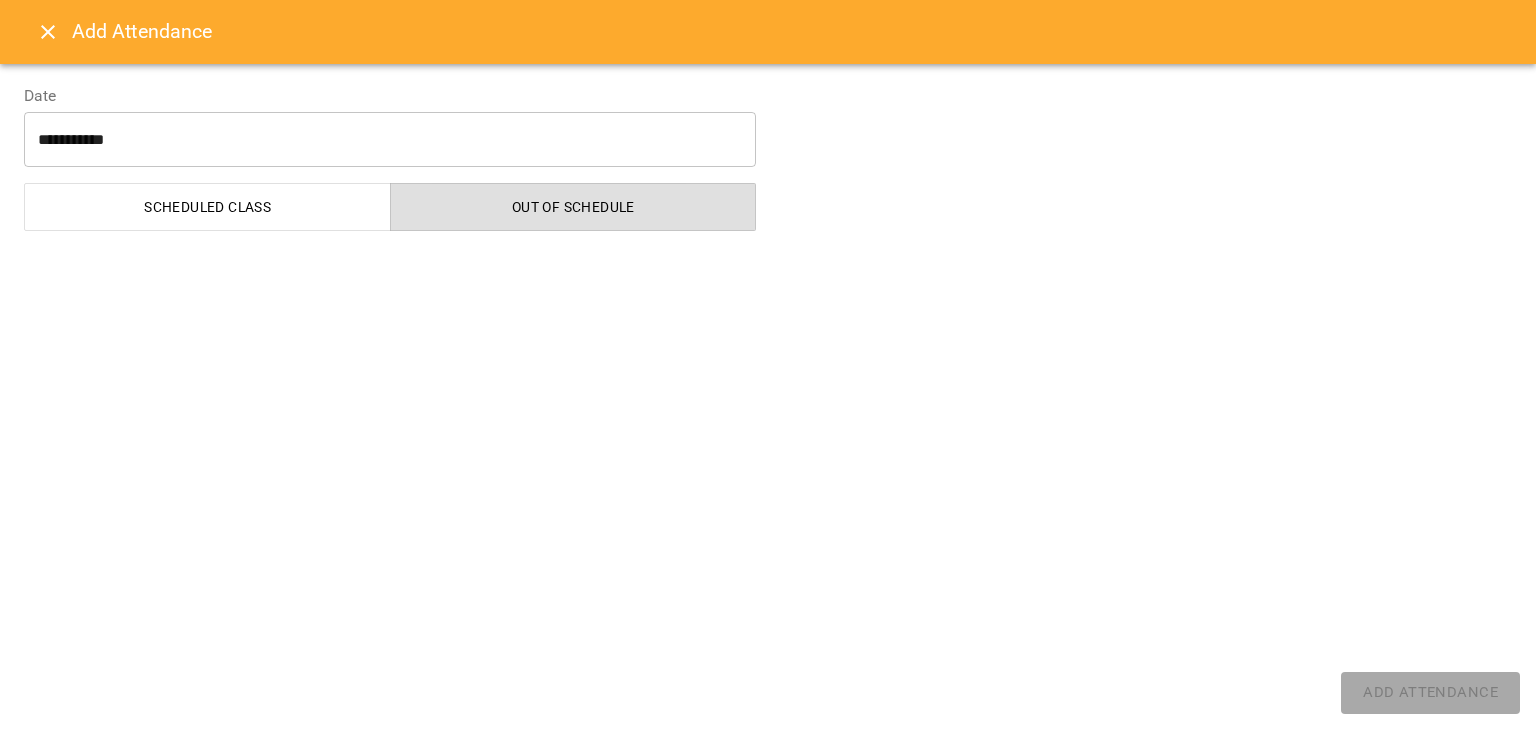 select on "**********" 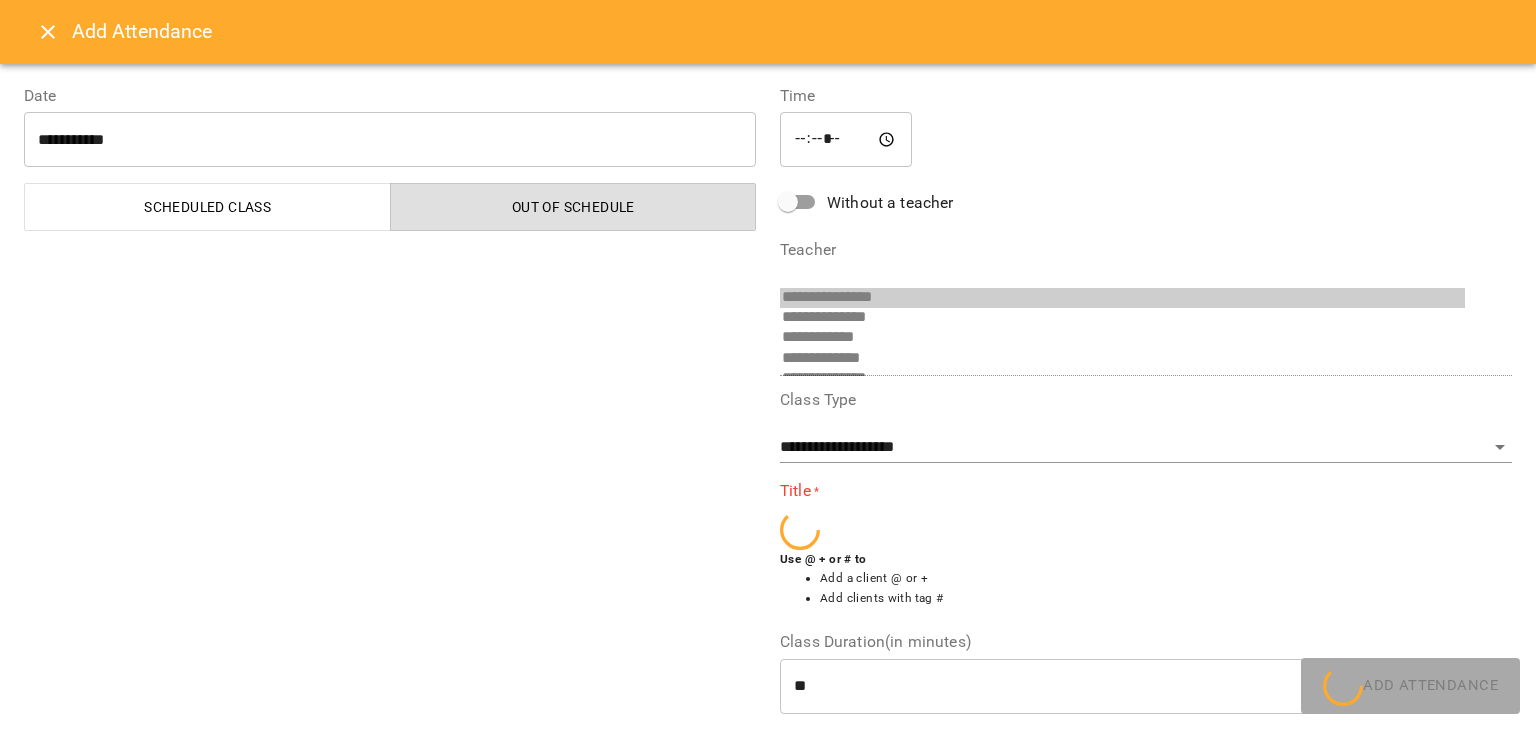 scroll, scrollTop: 33, scrollLeft: 0, axis: vertical 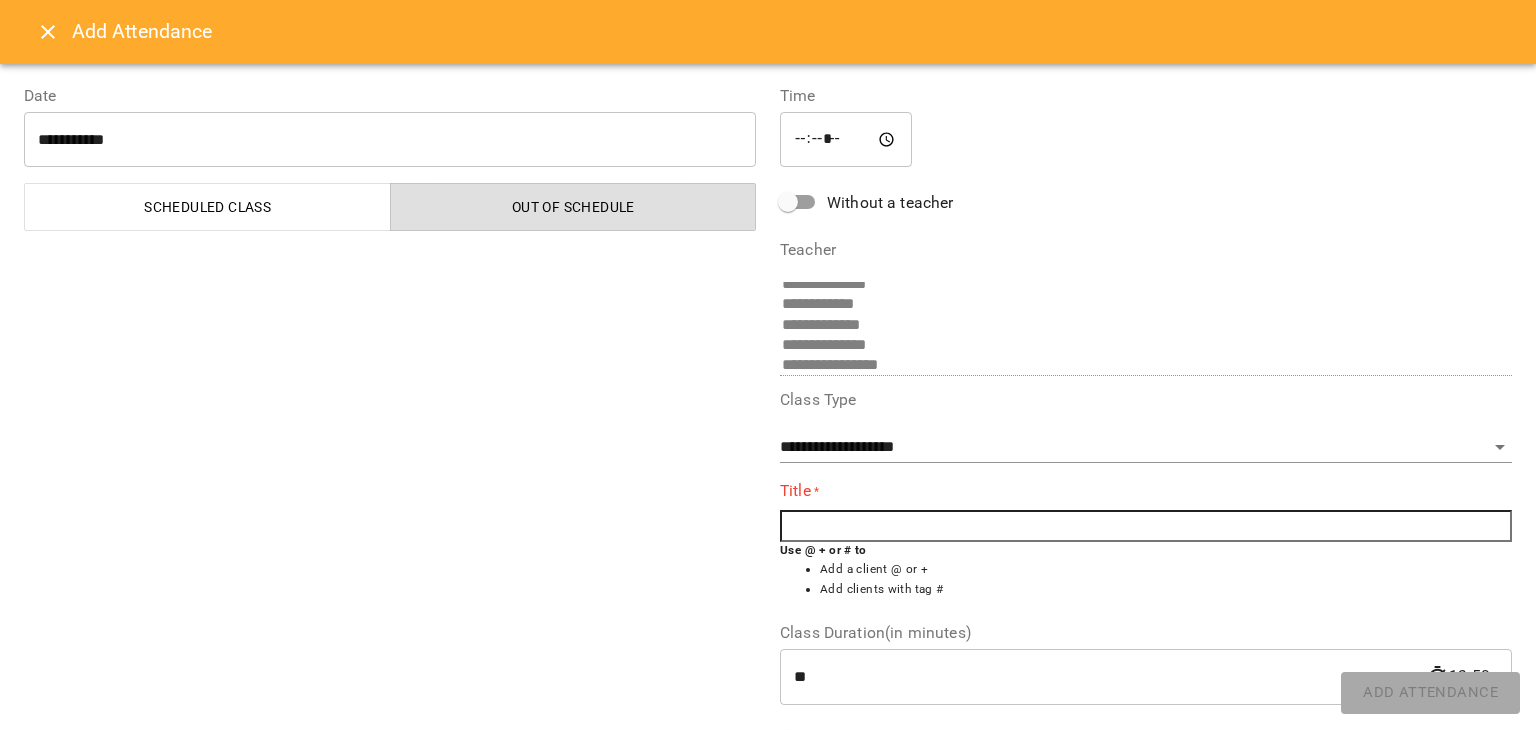 click at bounding box center (1146, 526) 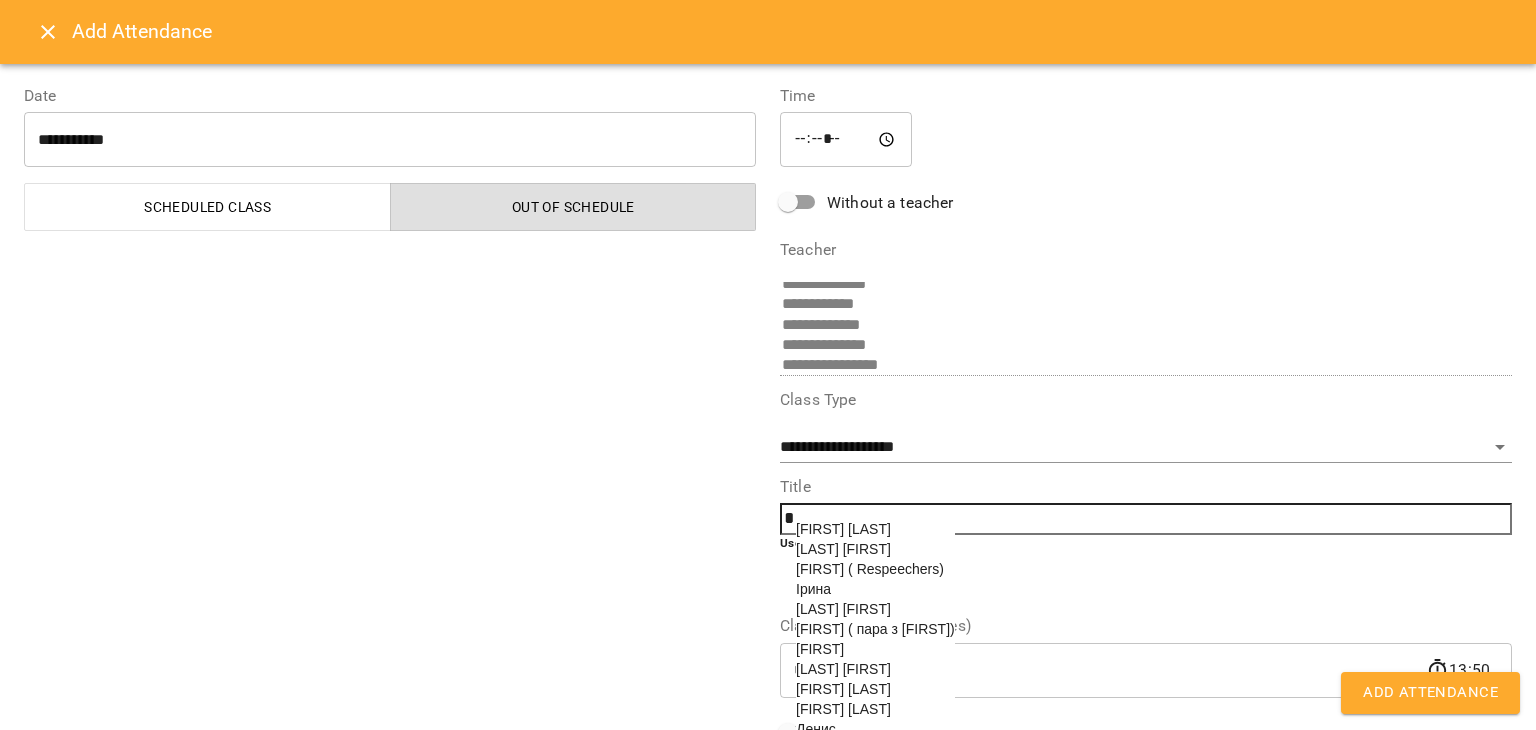 scroll, scrollTop: 225, scrollLeft: 0, axis: vertical 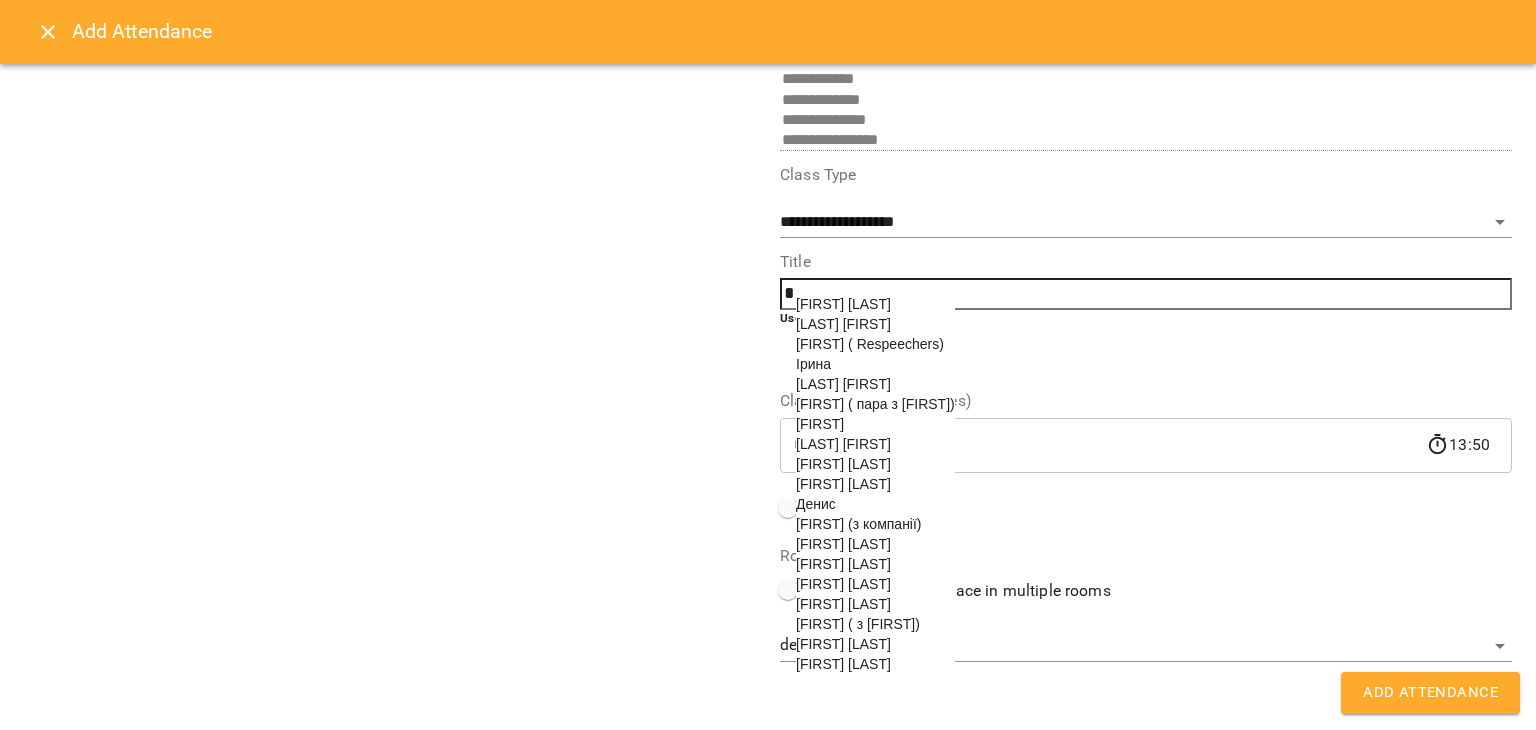 click on "Денис" at bounding box center (875, 504) 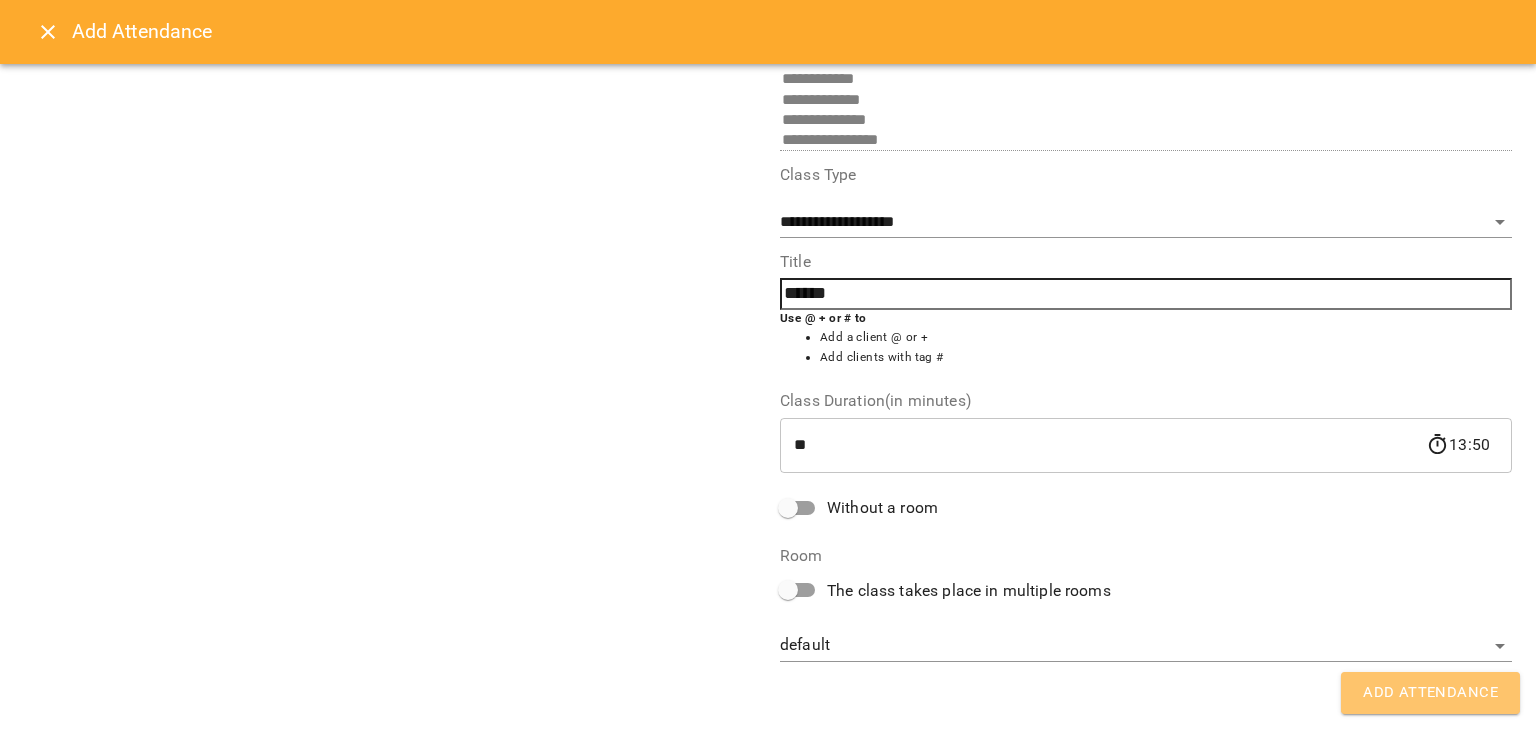 click on "Add Attendance" at bounding box center (1430, 693) 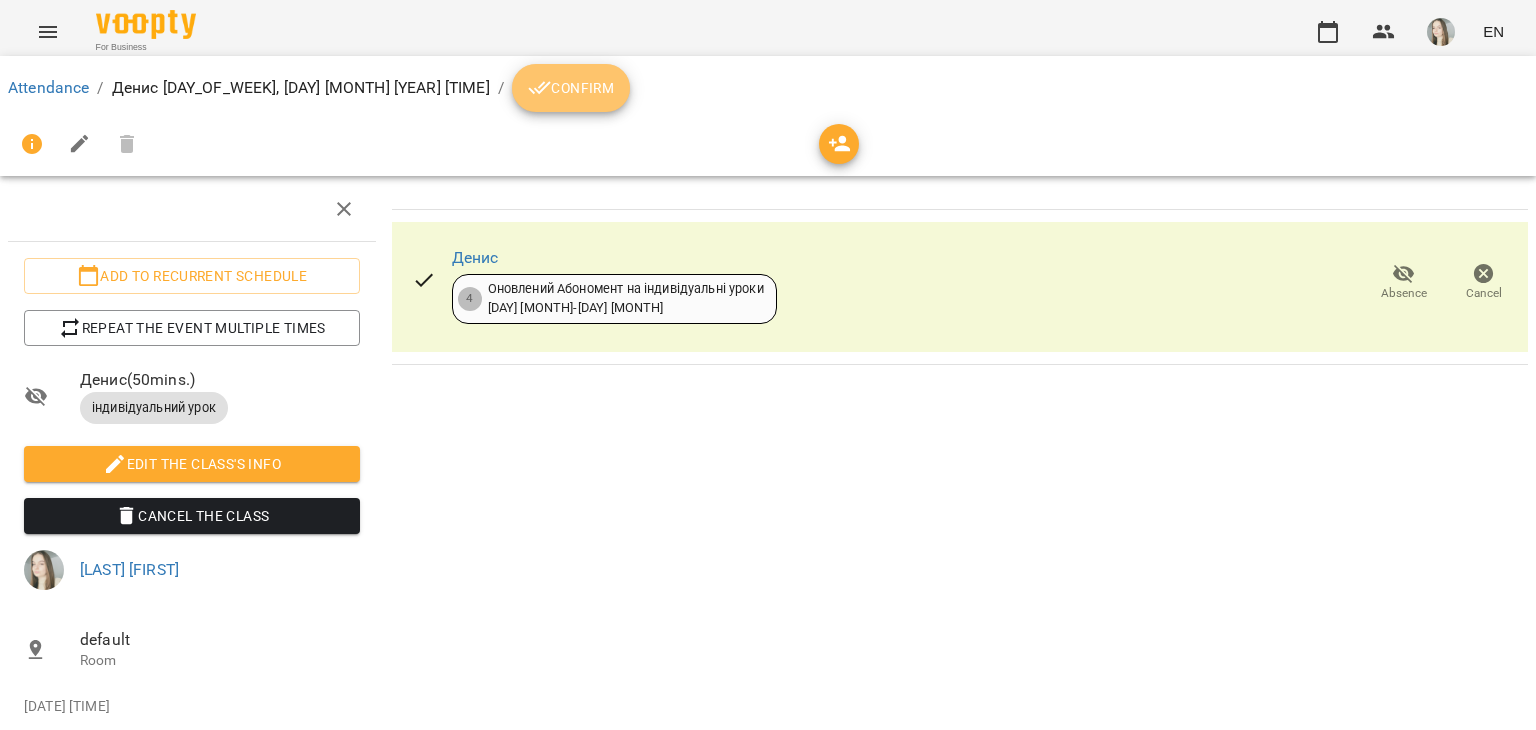 click on "Confirm" at bounding box center (571, 88) 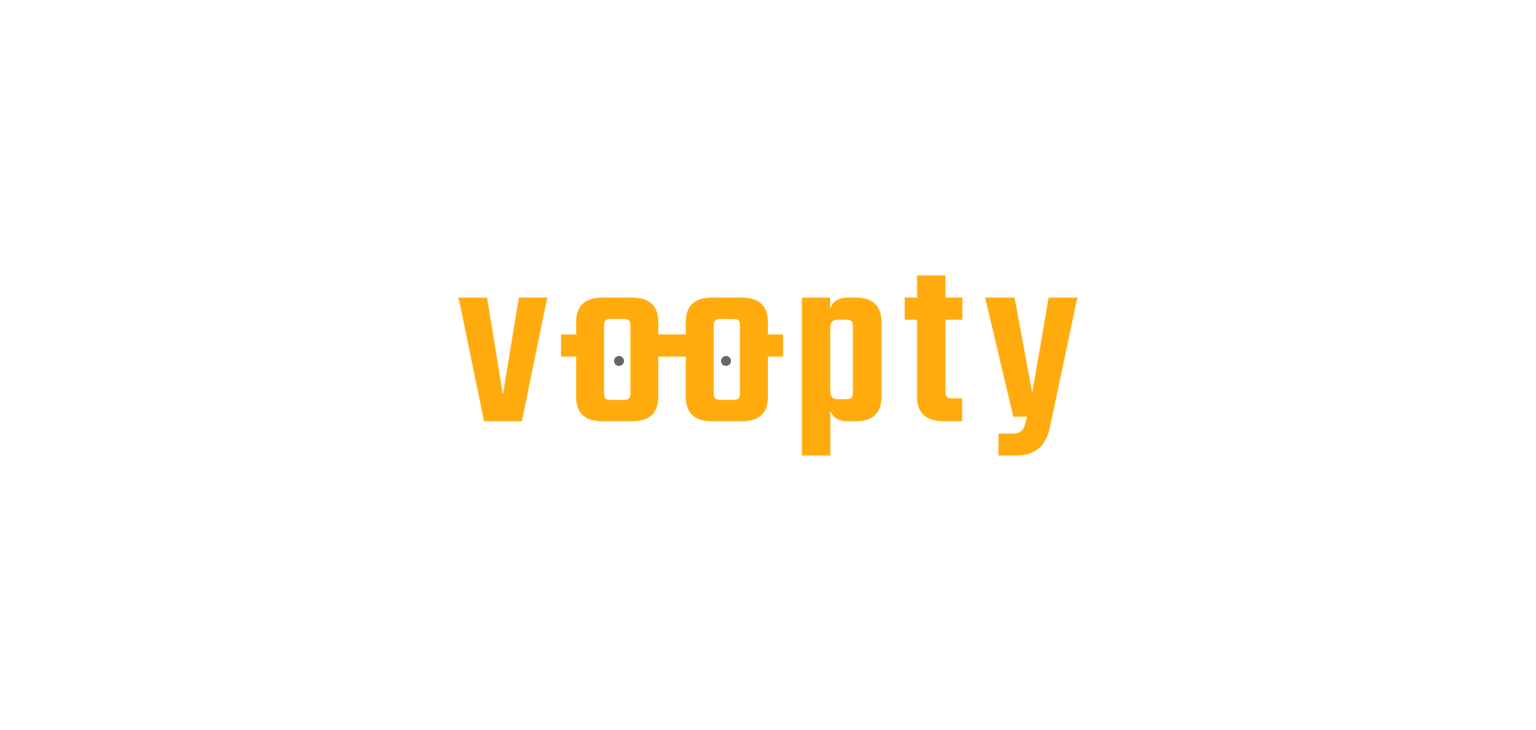 scroll, scrollTop: 0, scrollLeft: 0, axis: both 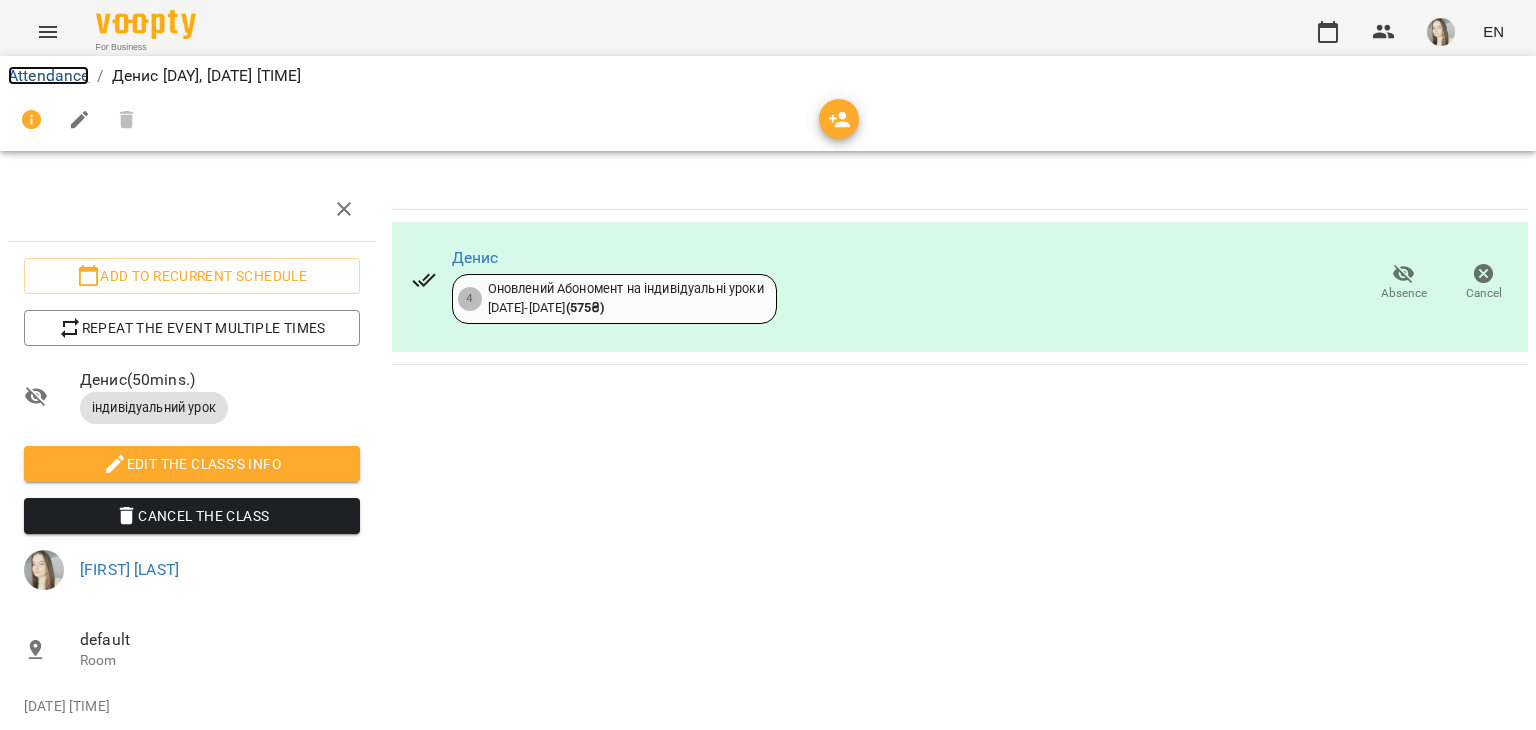click on "Attendance" at bounding box center (48, 75) 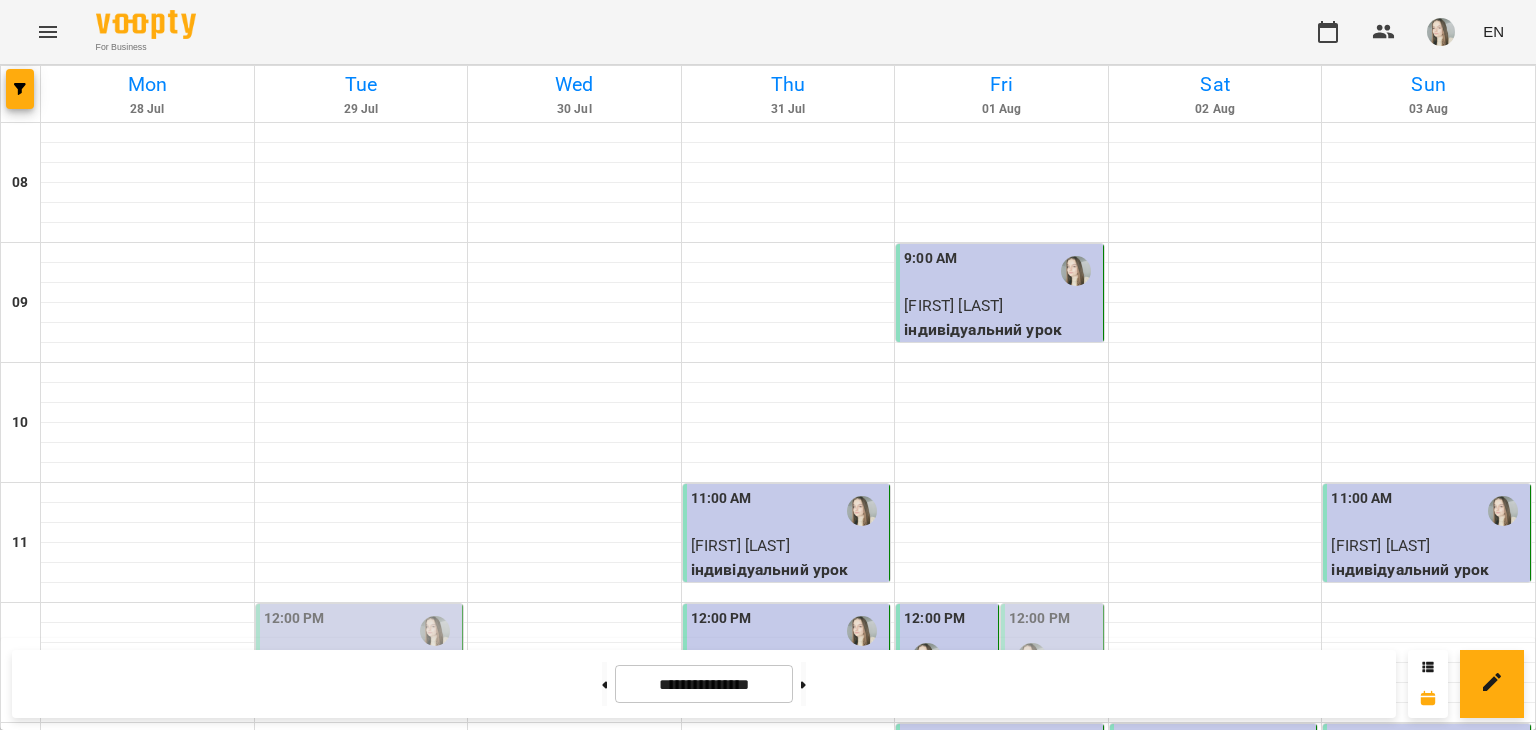 scroll, scrollTop: 463, scrollLeft: 0, axis: vertical 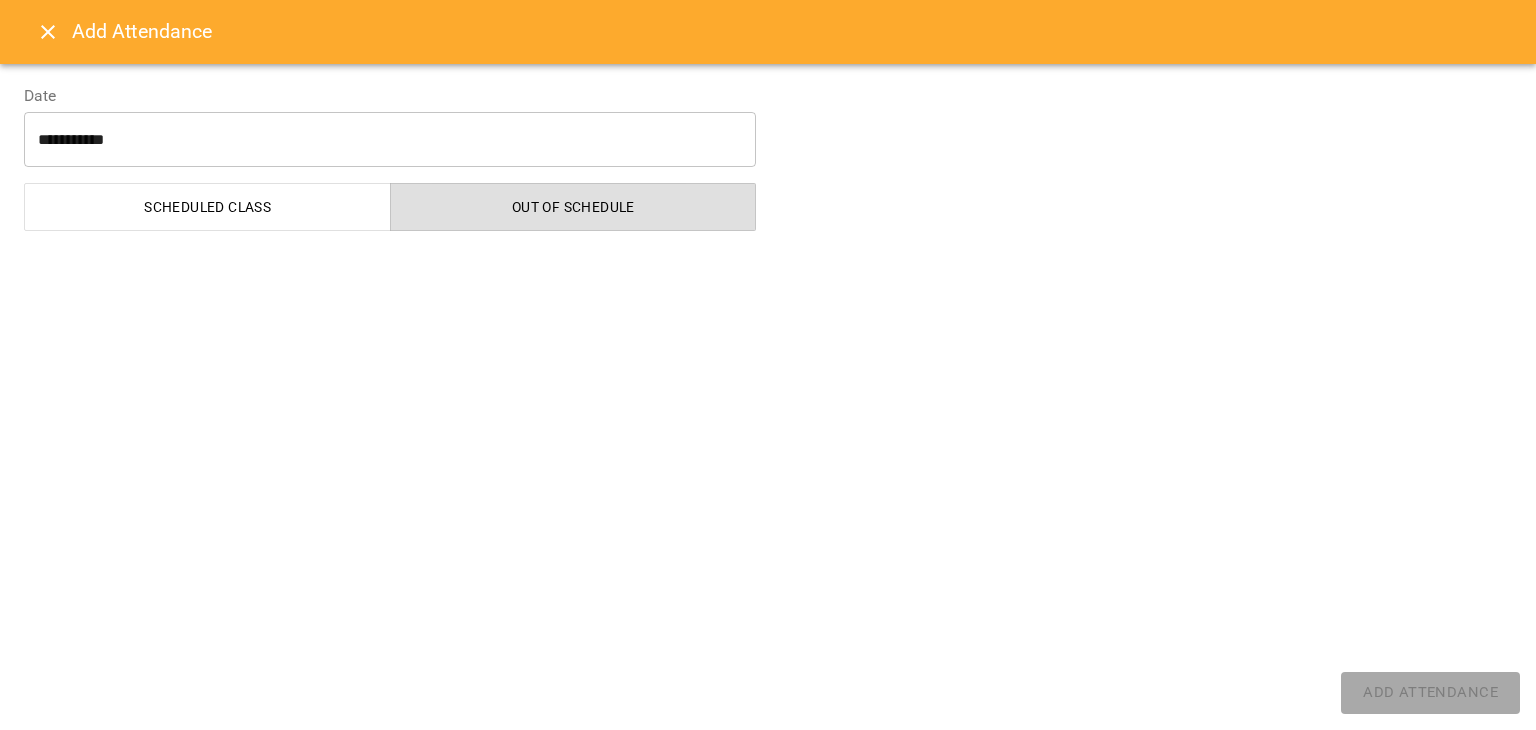 select on "**********" 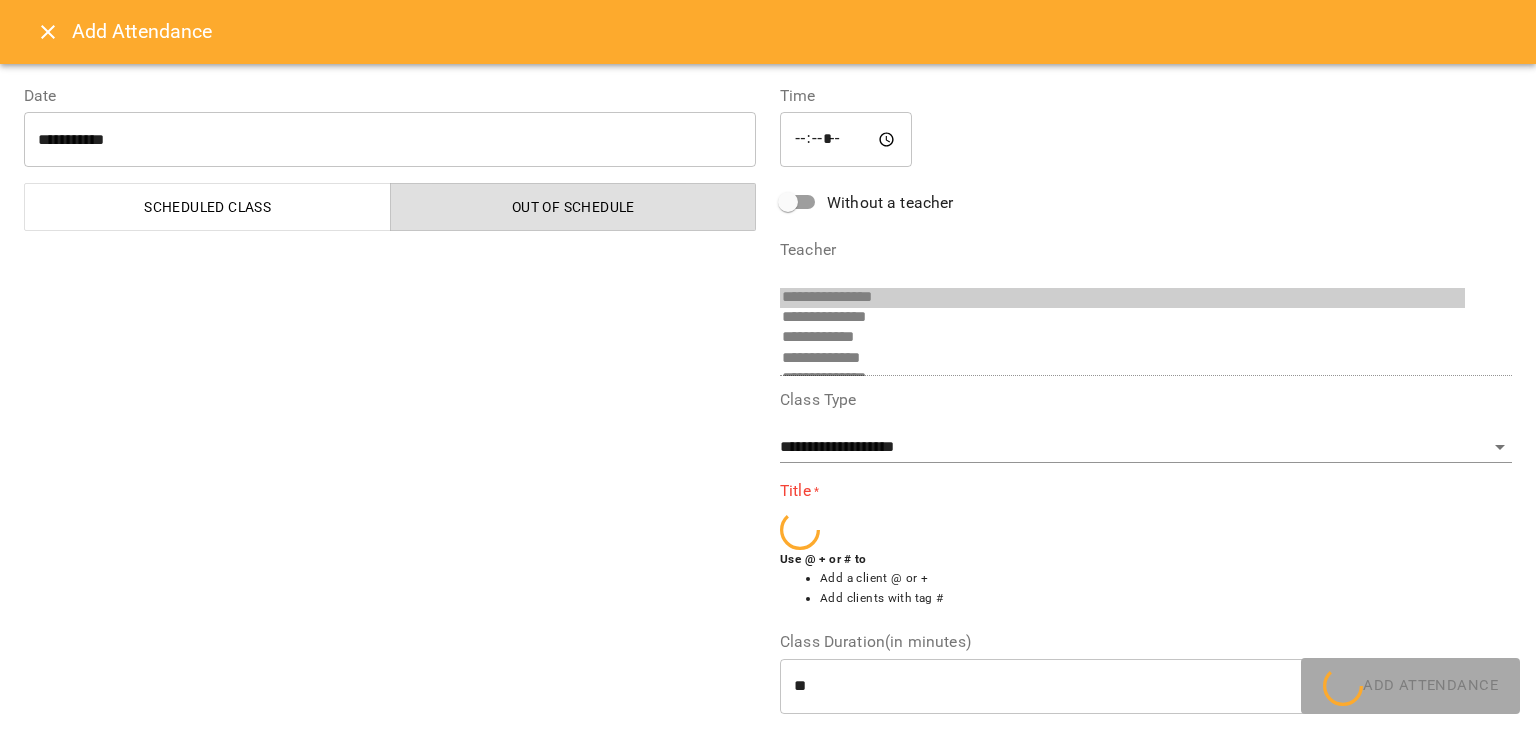 scroll, scrollTop: 33, scrollLeft: 0, axis: vertical 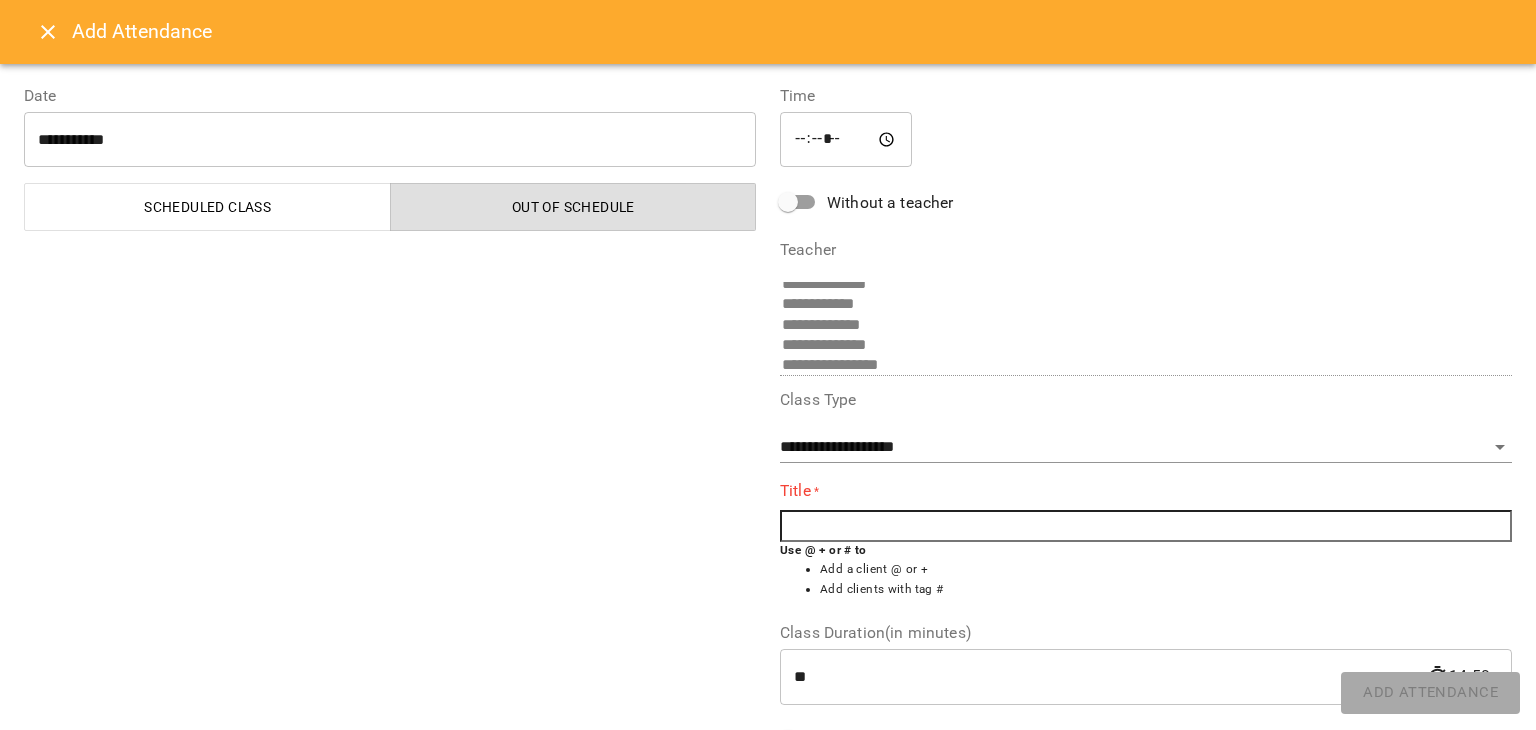 click at bounding box center [1146, 526] 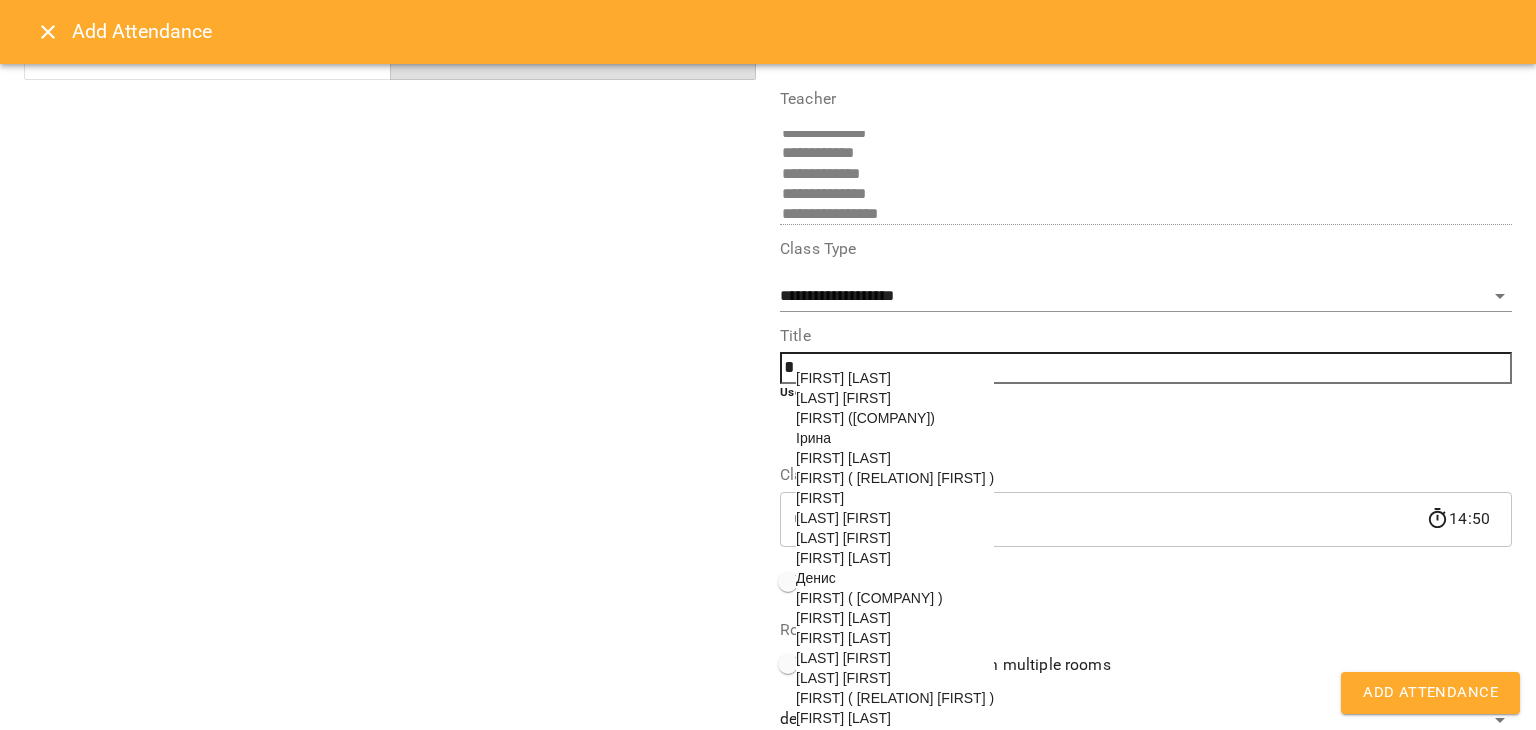 scroll, scrollTop: 225, scrollLeft: 0, axis: vertical 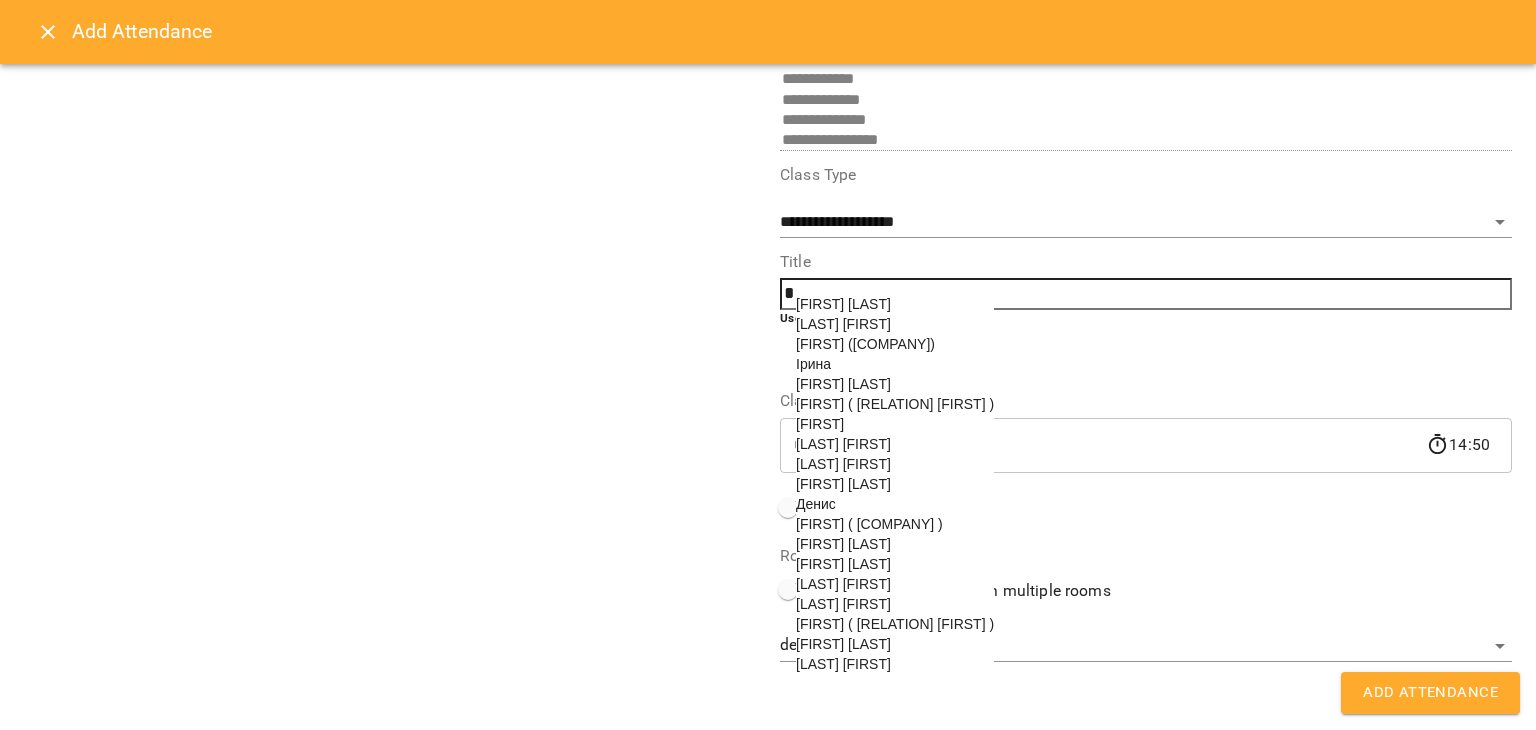 click on "[FIRST] [LAST]" at bounding box center (843, 604) 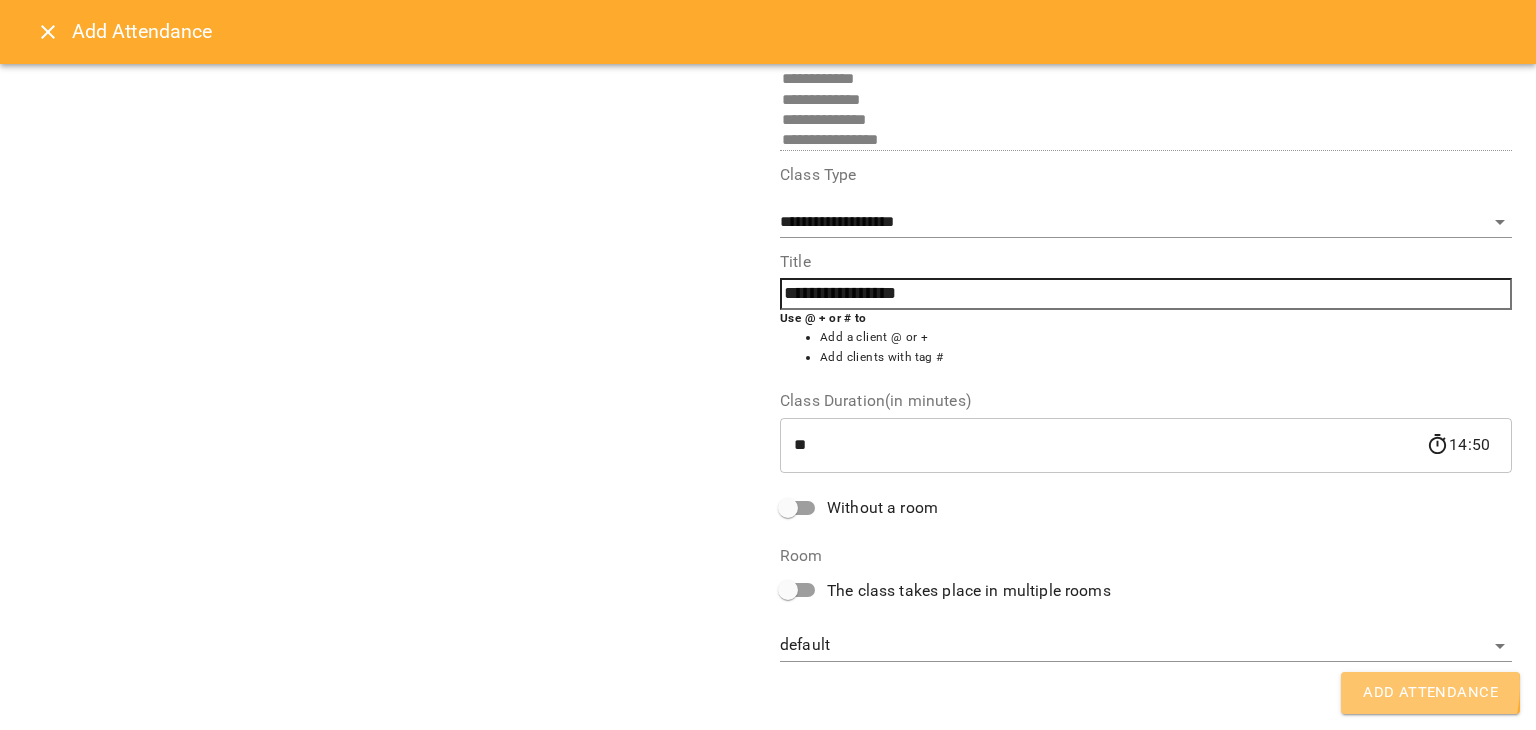 click on "Add Attendance" at bounding box center [1430, 693] 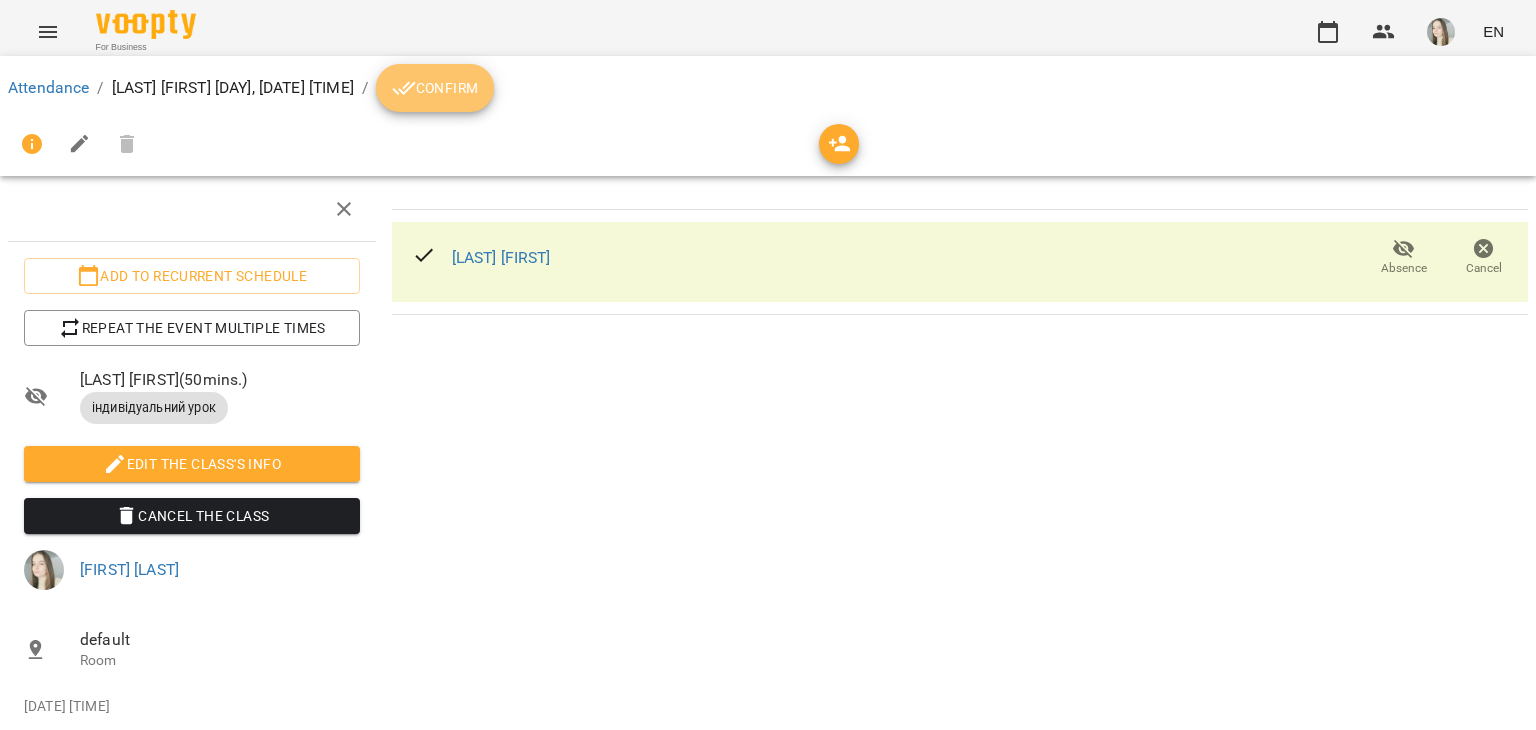 click on "Confirm" at bounding box center (435, 88) 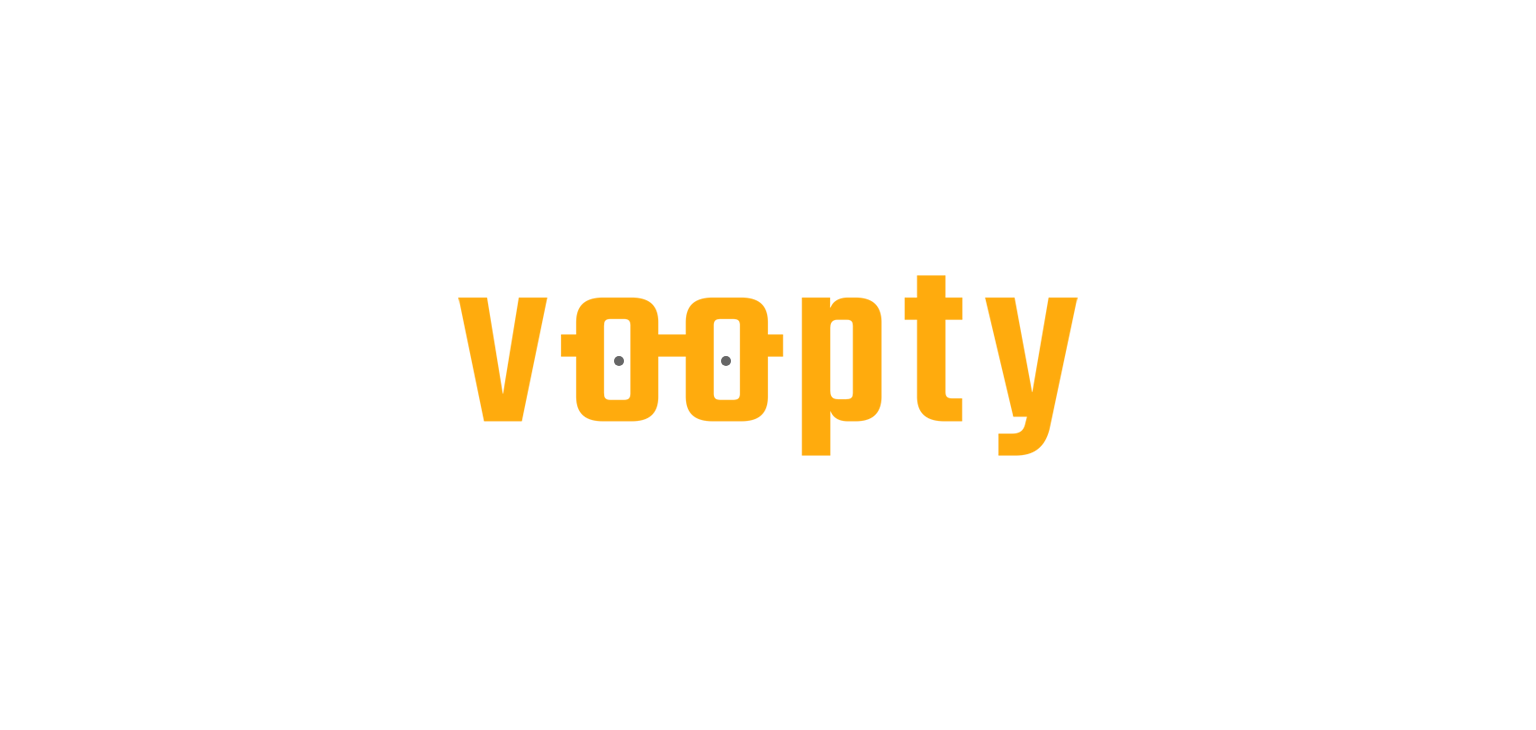 scroll, scrollTop: 0, scrollLeft: 0, axis: both 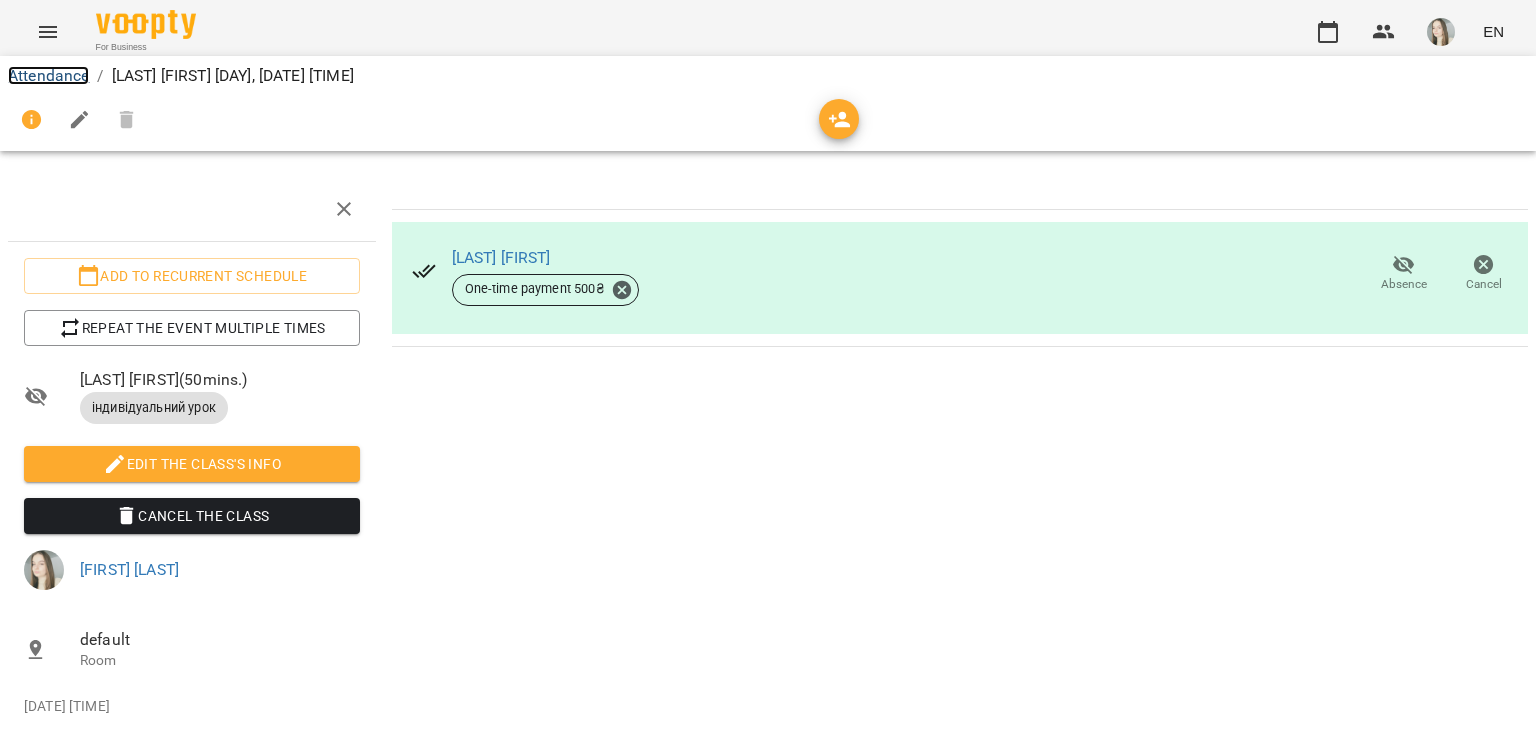 click on "Attendance" at bounding box center (48, 75) 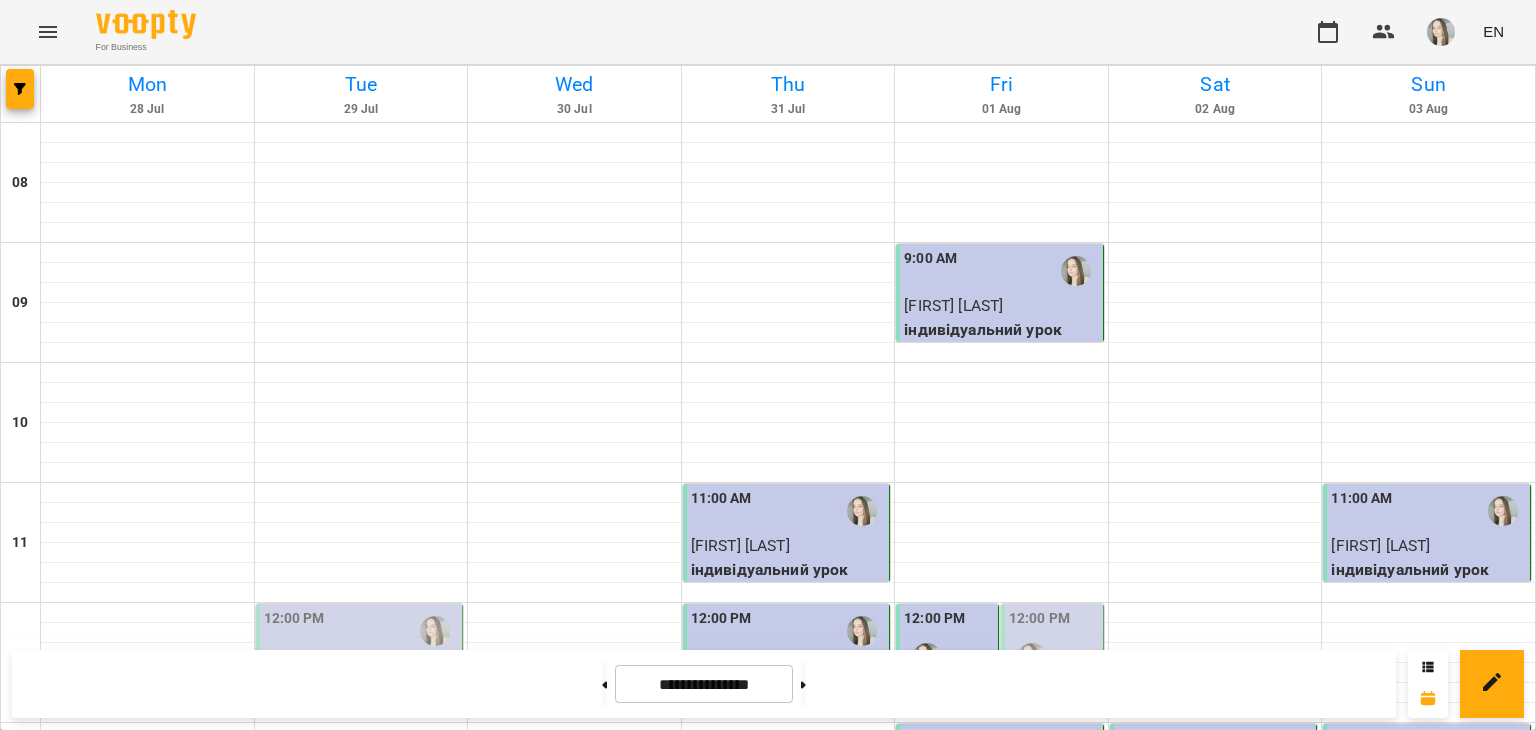 scroll, scrollTop: 1008, scrollLeft: 0, axis: vertical 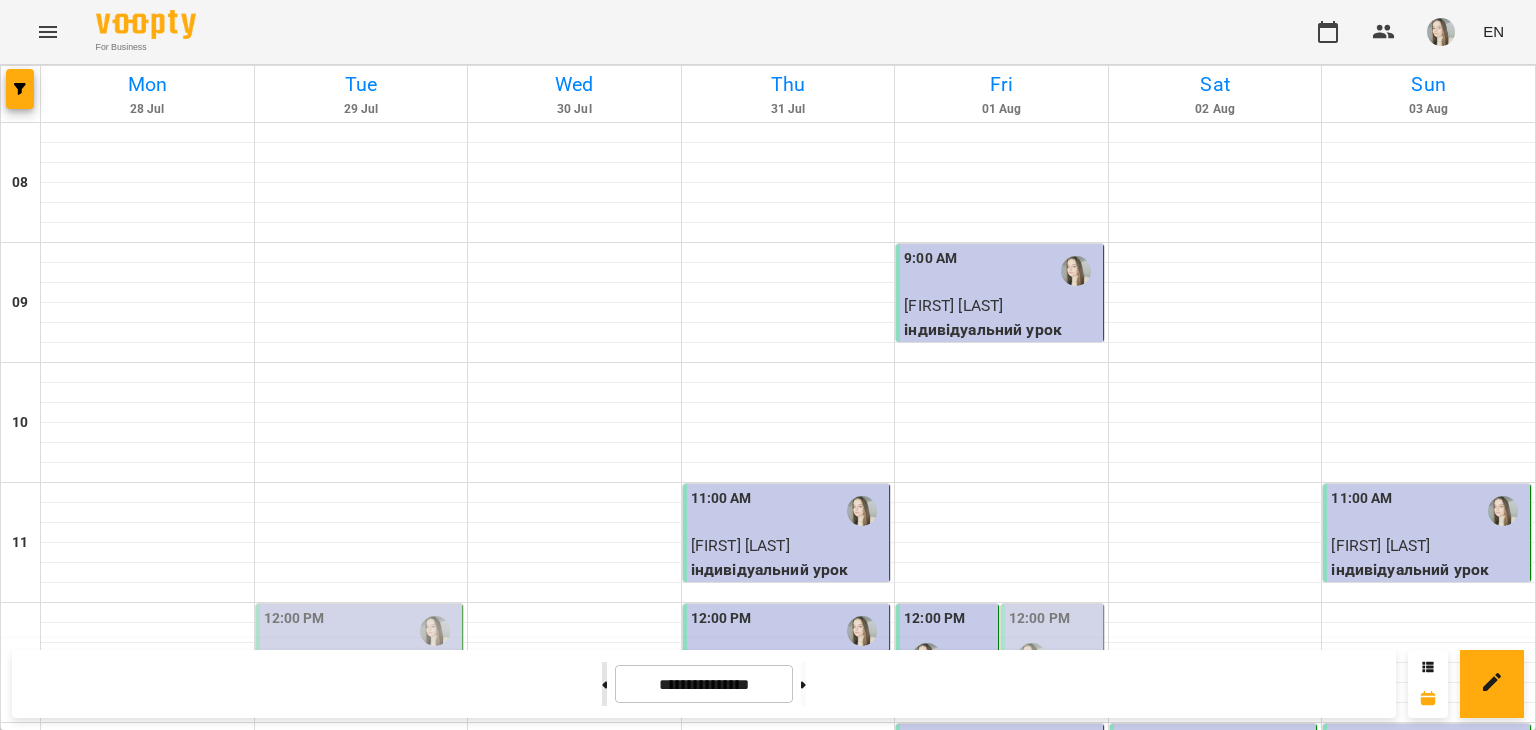 click at bounding box center (604, 684) 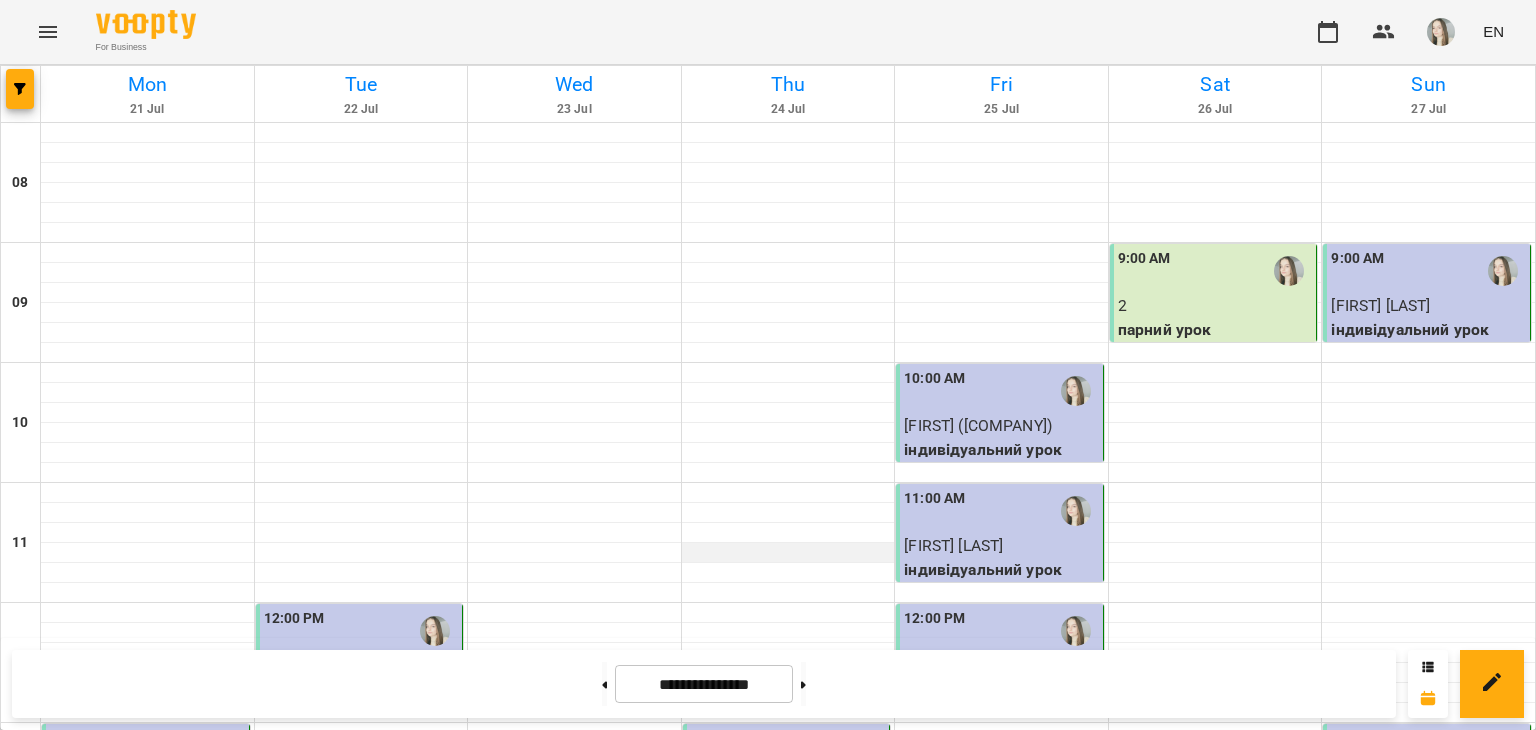scroll, scrollTop: 348, scrollLeft: 0, axis: vertical 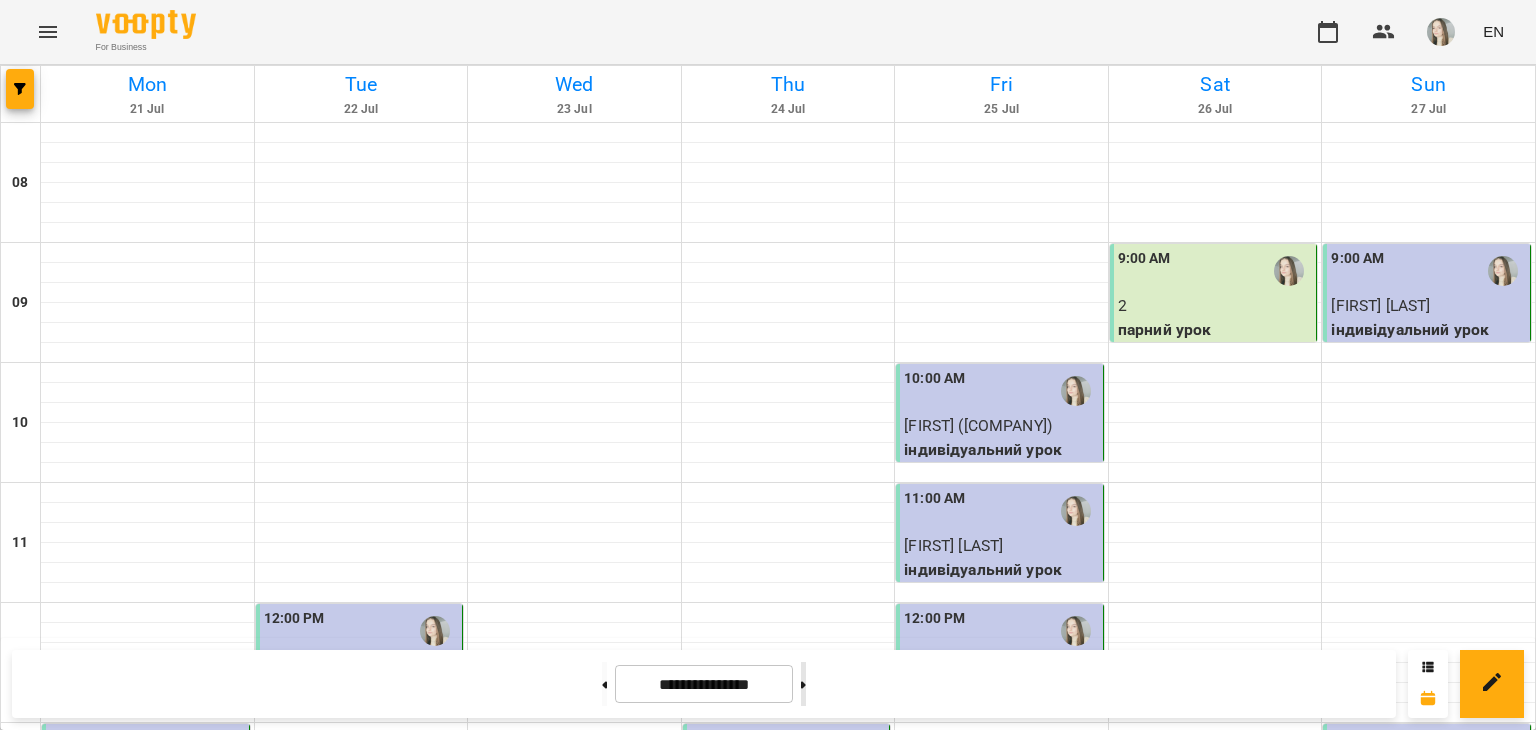 click at bounding box center (803, 684) 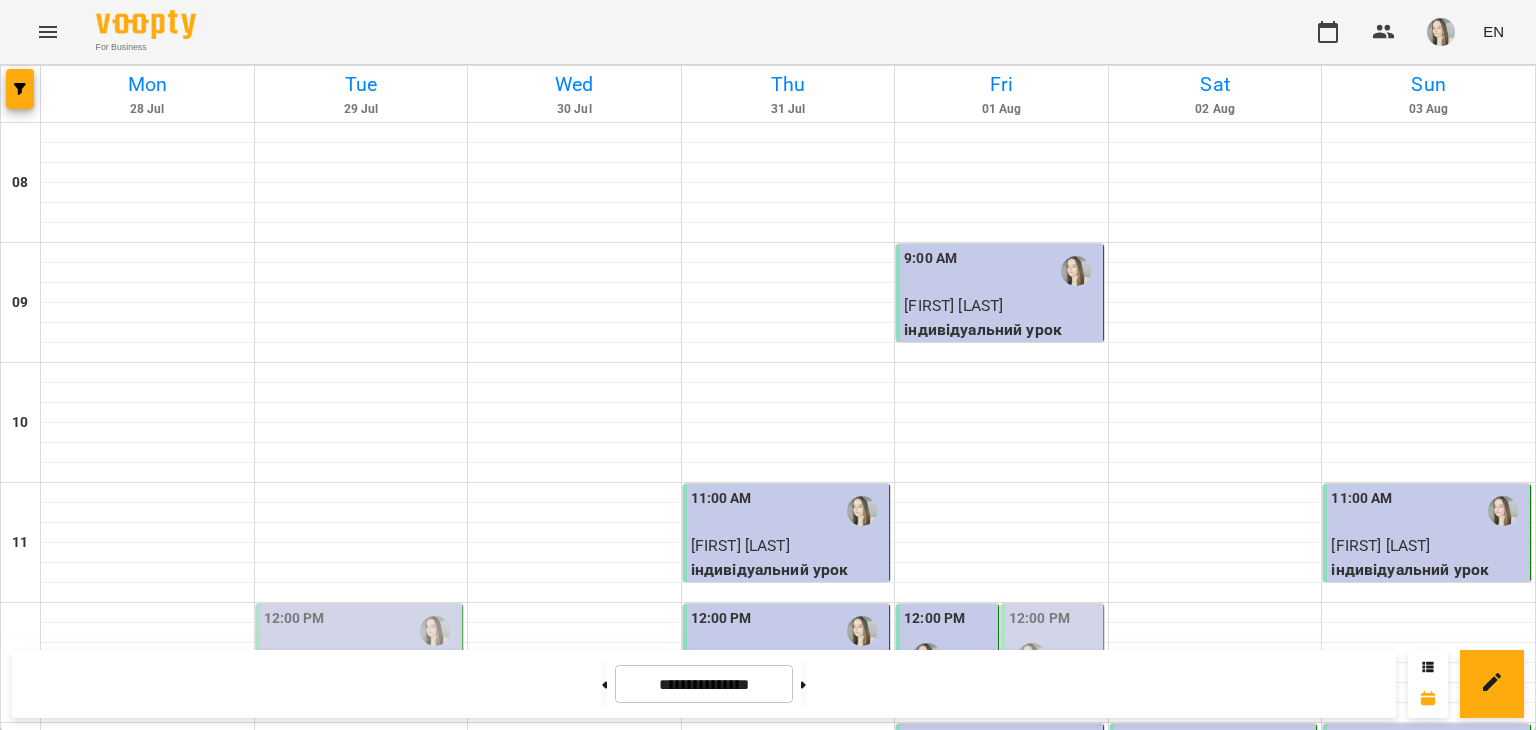 scroll, scrollTop: 1162, scrollLeft: 0, axis: vertical 